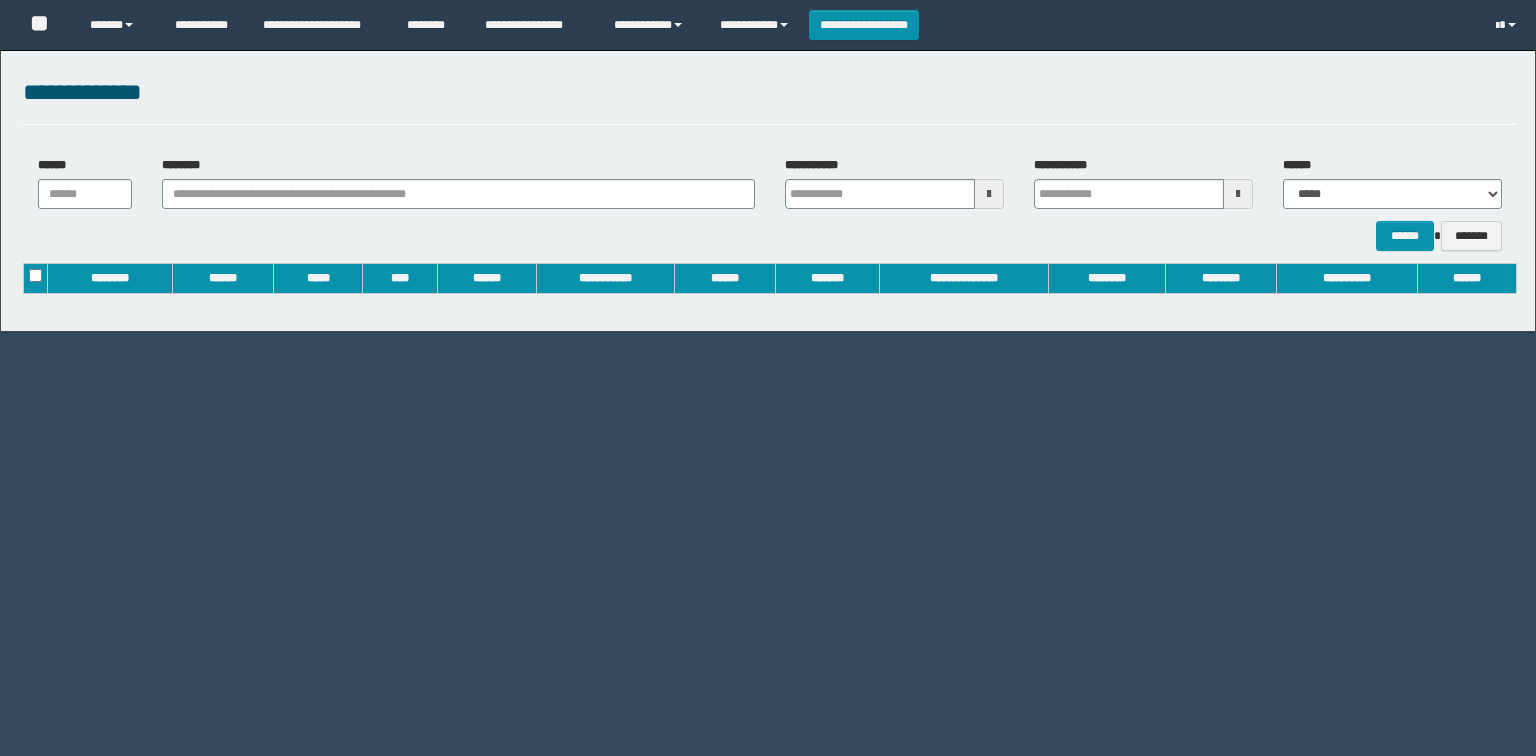 scroll, scrollTop: 0, scrollLeft: 0, axis: both 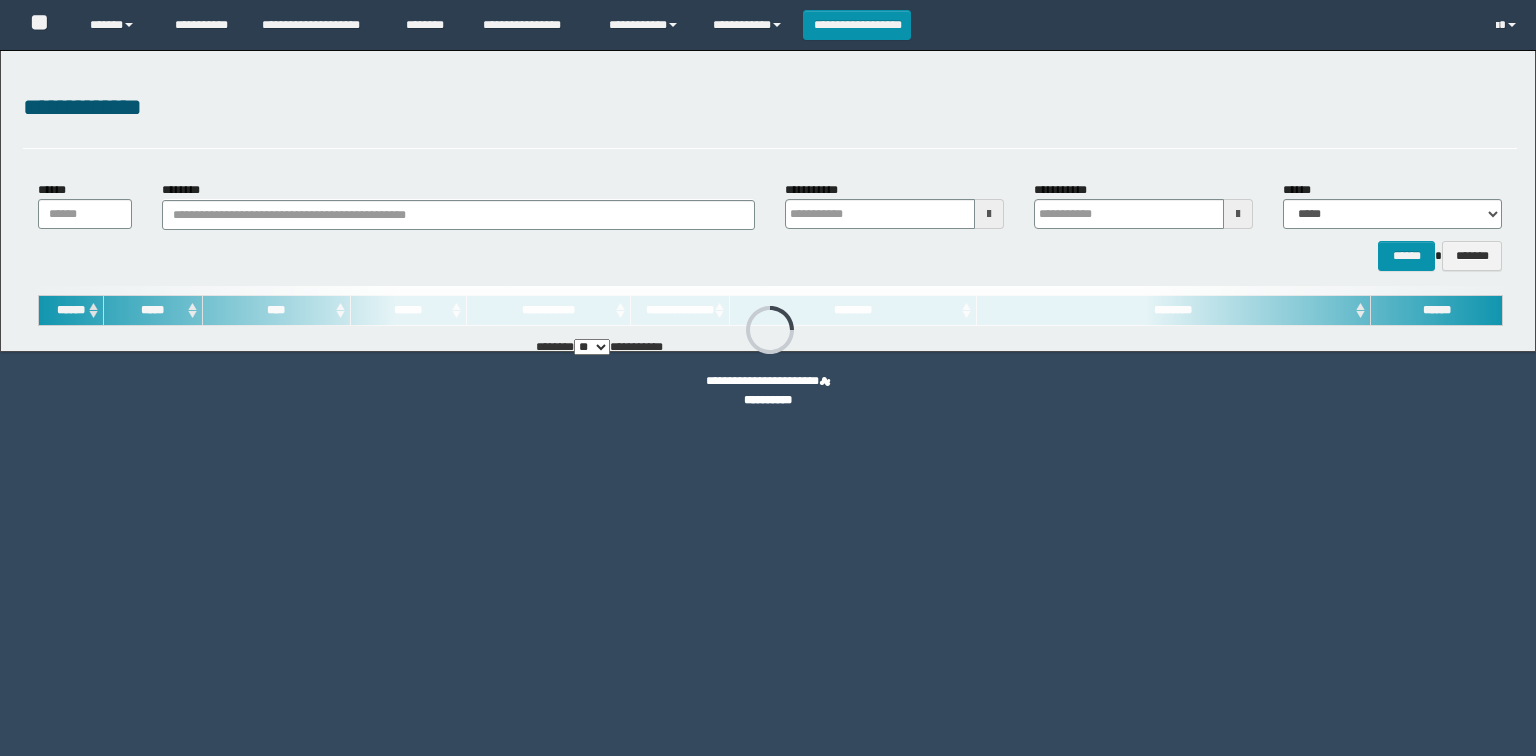 type on "**********" 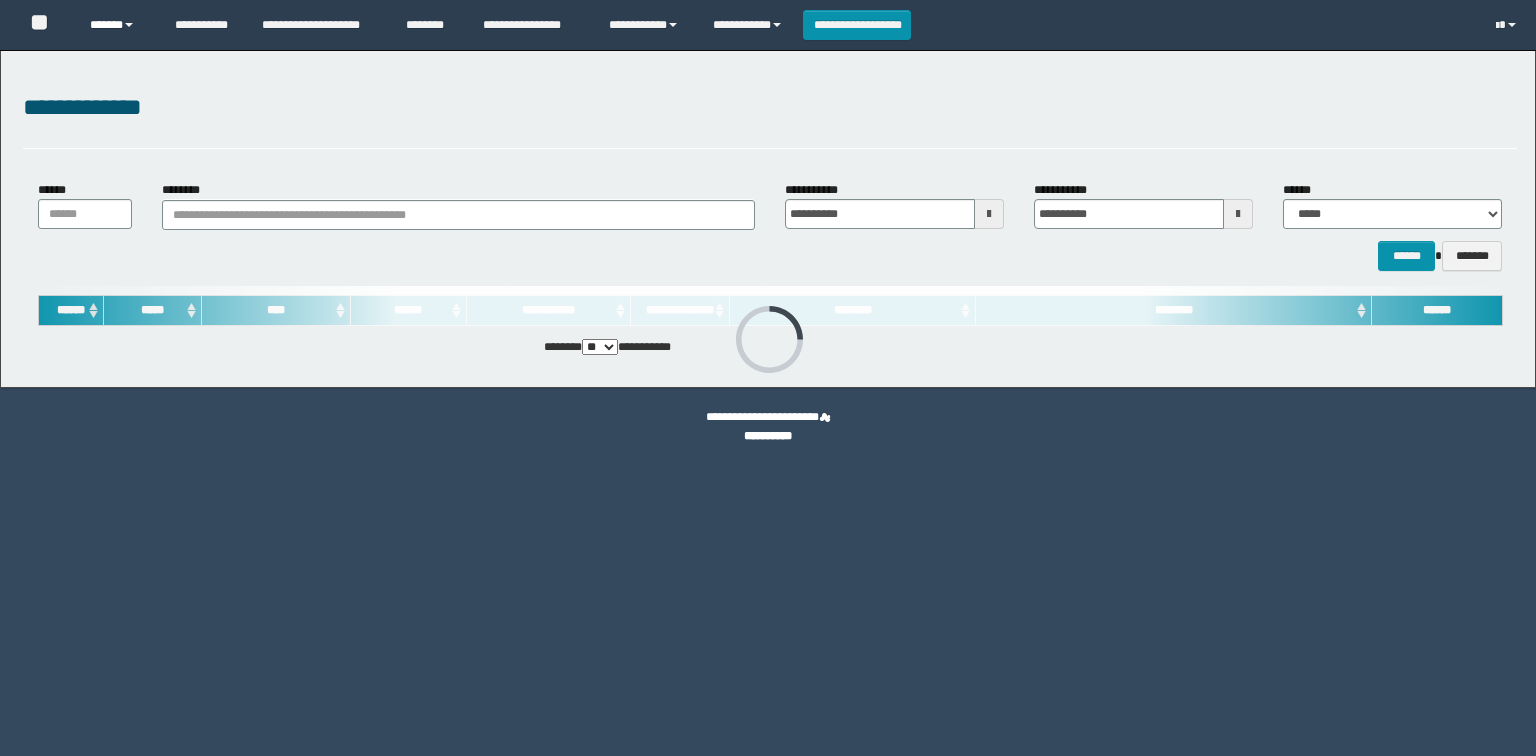 scroll, scrollTop: 0, scrollLeft: 0, axis: both 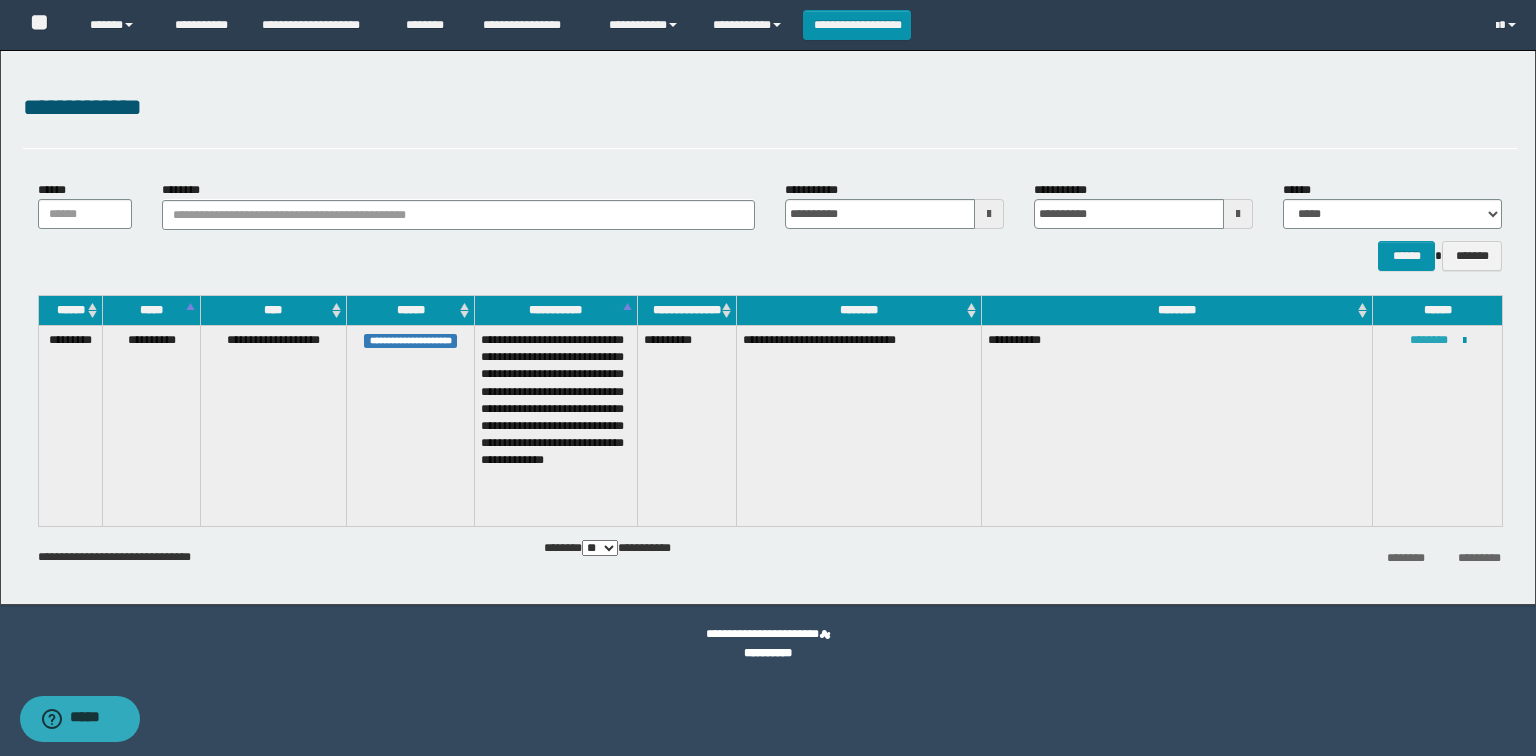 click on "********" at bounding box center [1429, 340] 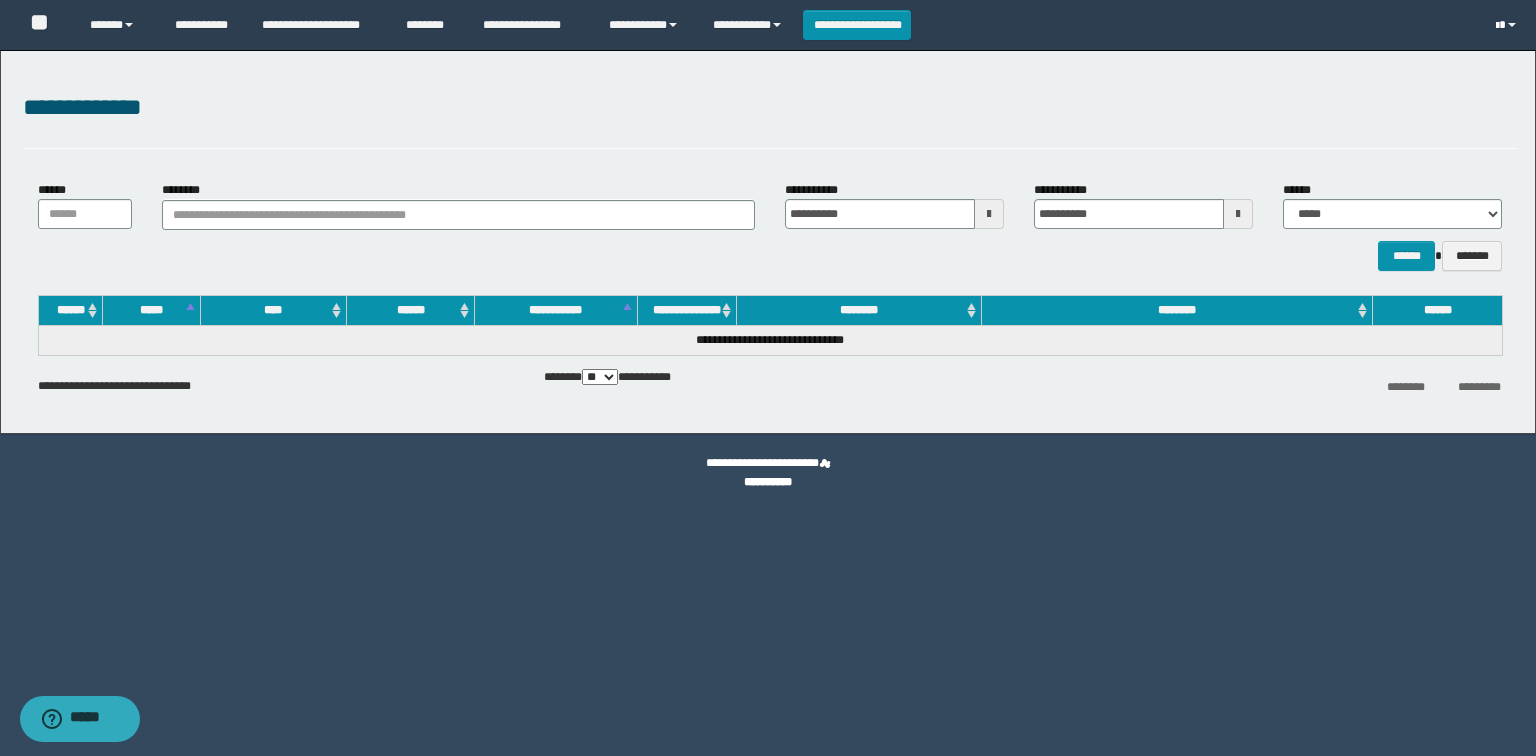 click at bounding box center (1508, 25) 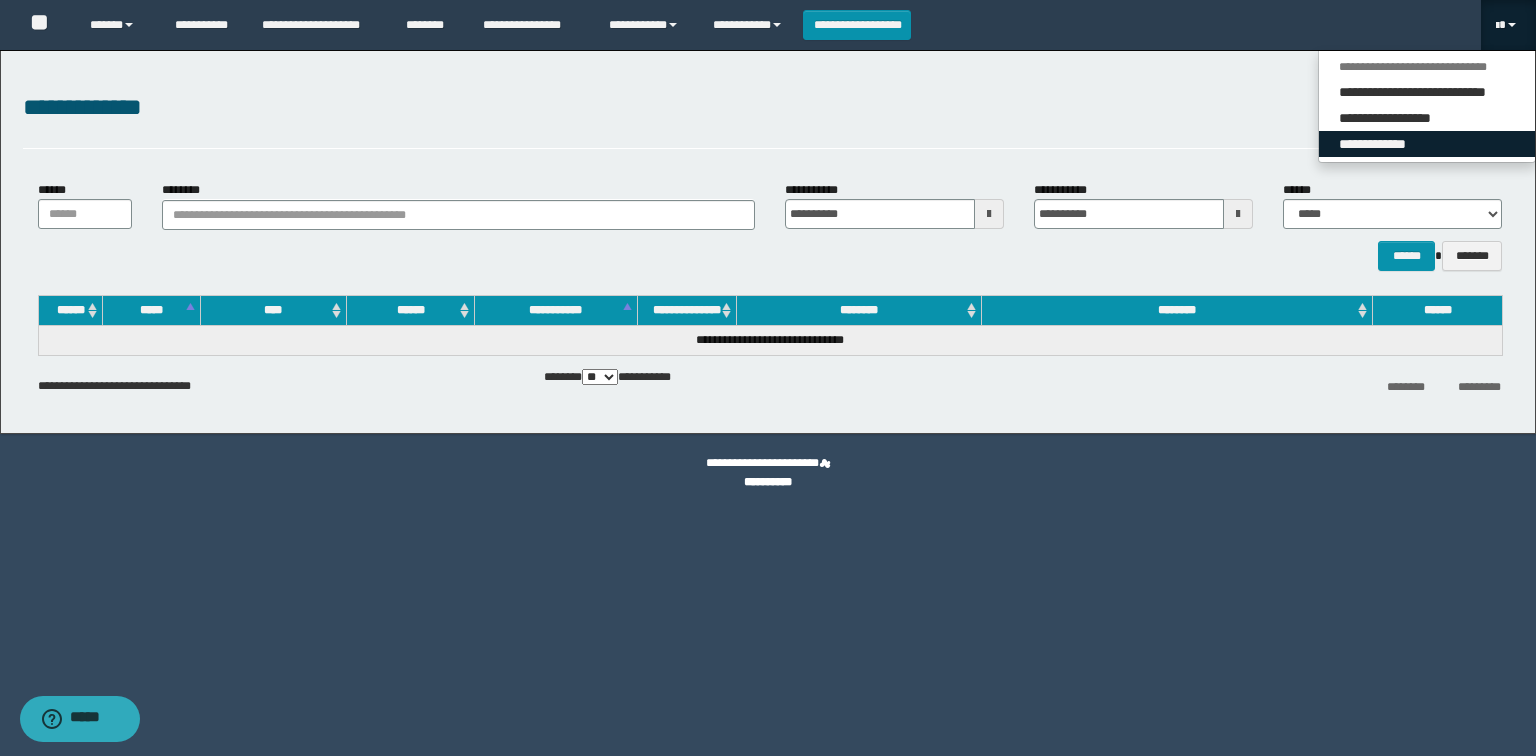 click on "**********" at bounding box center [1427, 144] 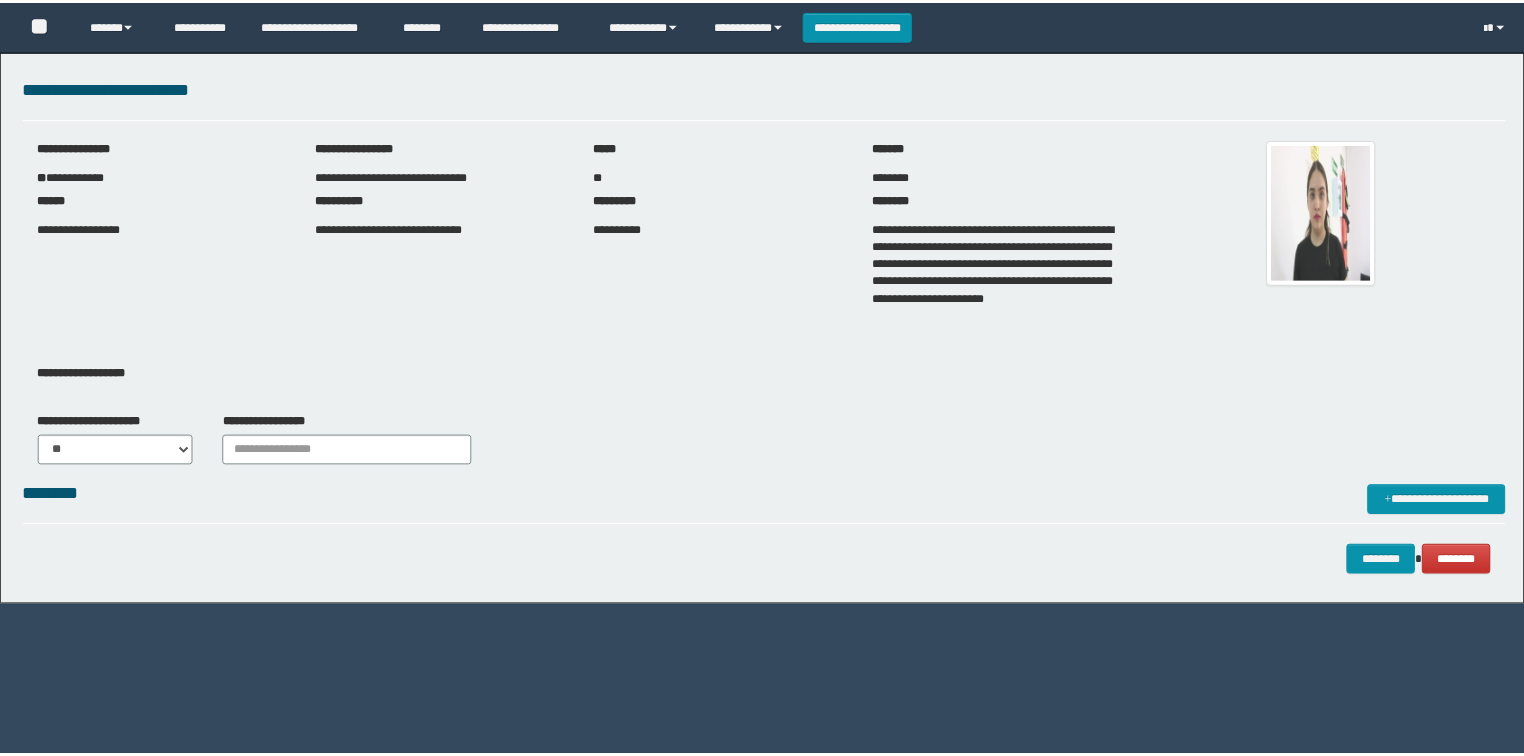 scroll, scrollTop: 0, scrollLeft: 0, axis: both 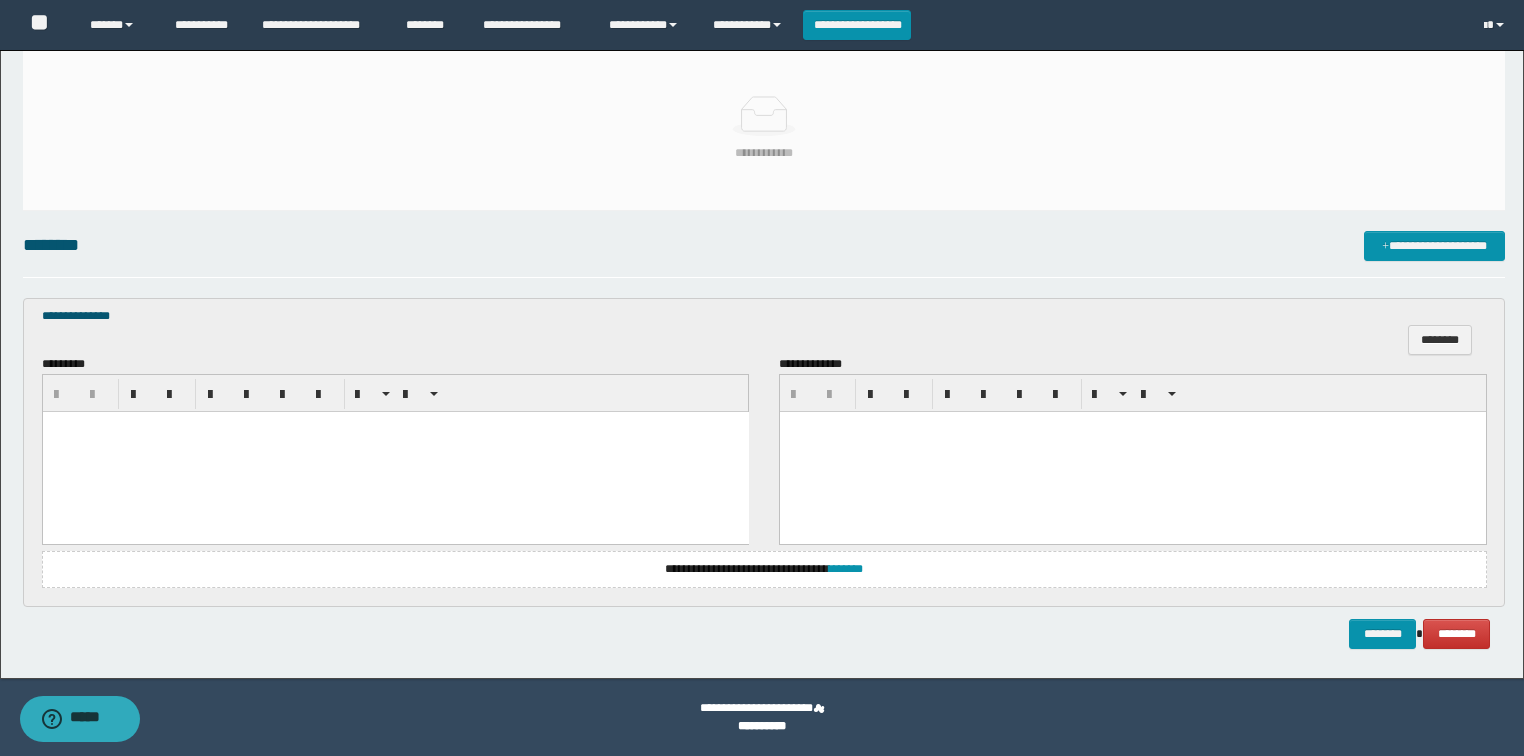 click at bounding box center [395, 451] 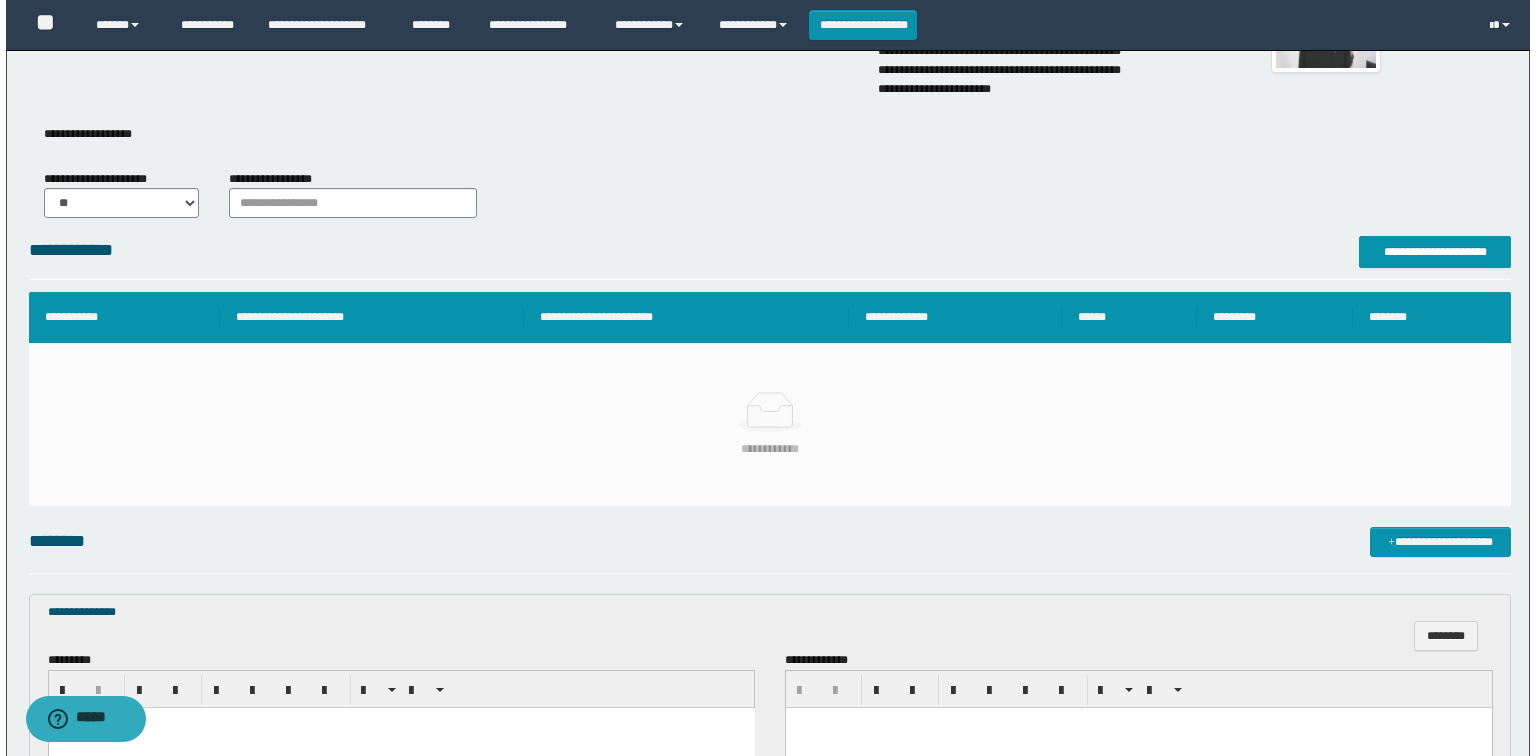 scroll, scrollTop: 205, scrollLeft: 0, axis: vertical 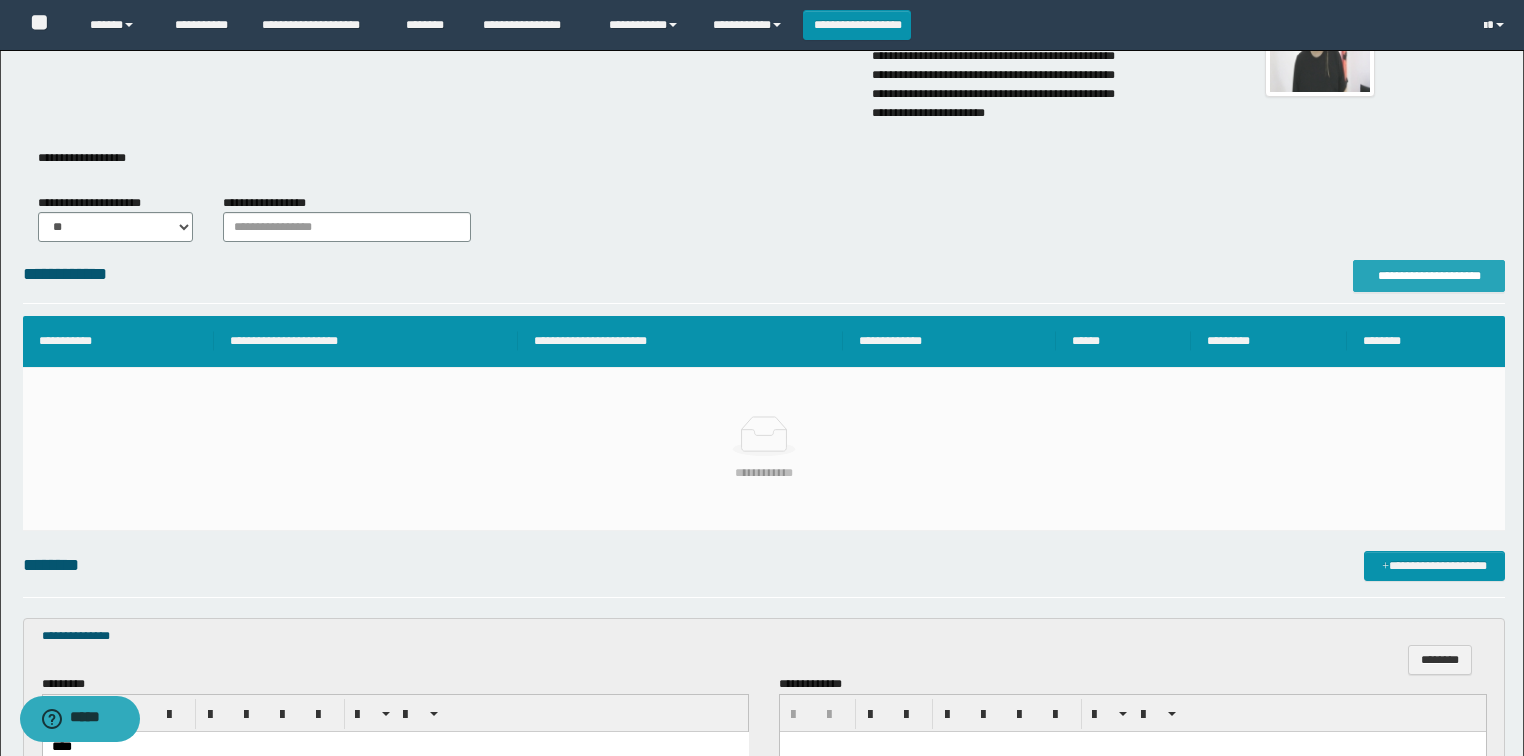 click on "**********" at bounding box center (1429, 276) 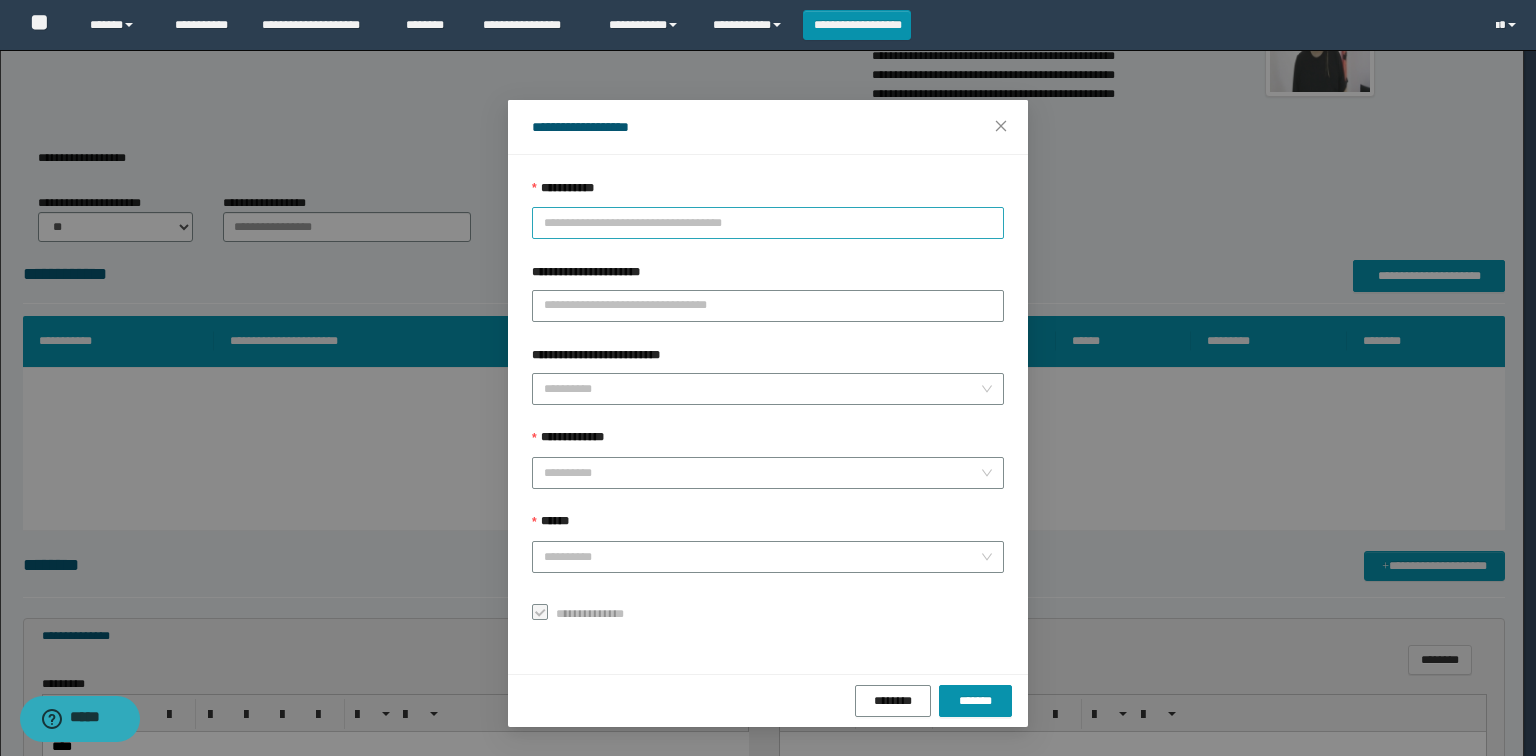 click on "**********" at bounding box center [768, 223] 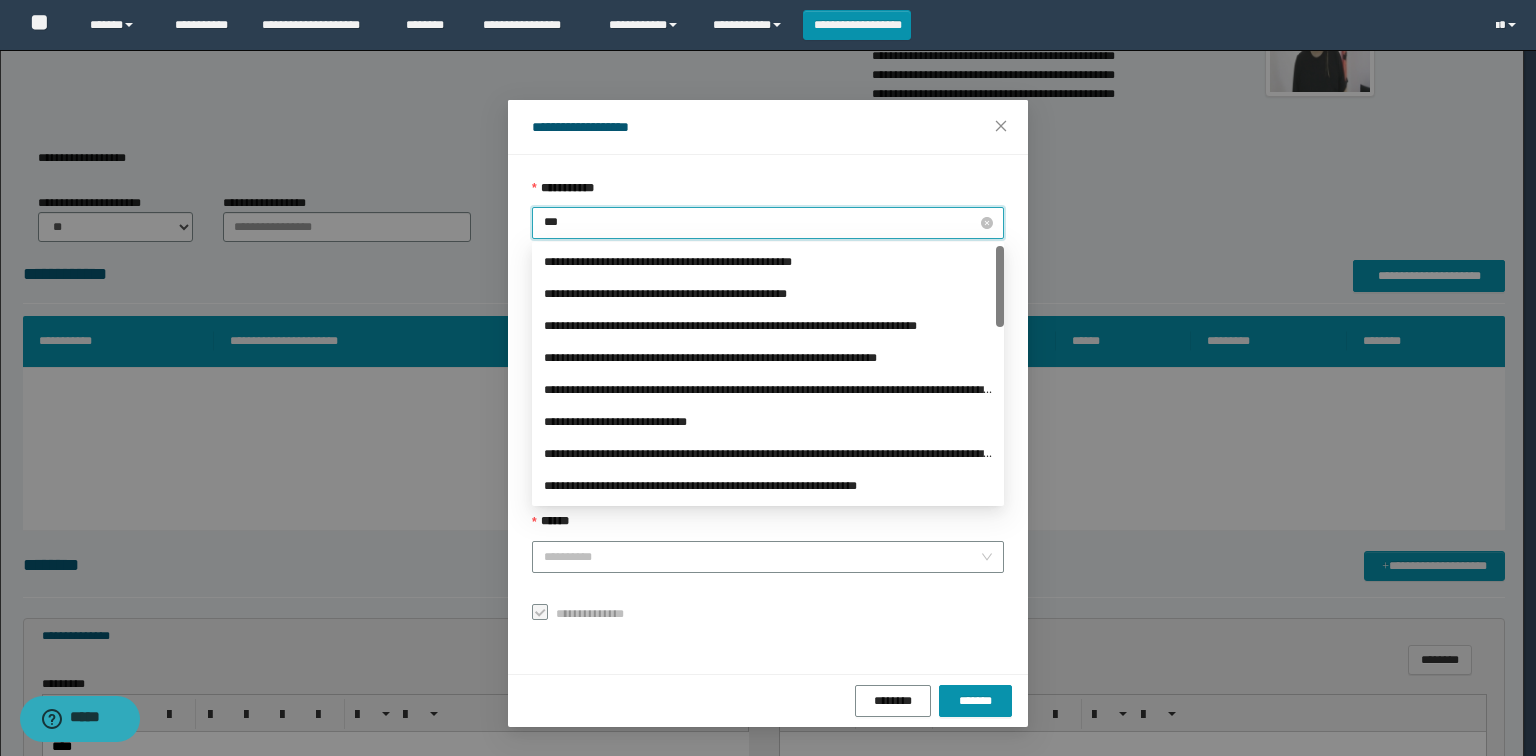 type on "****" 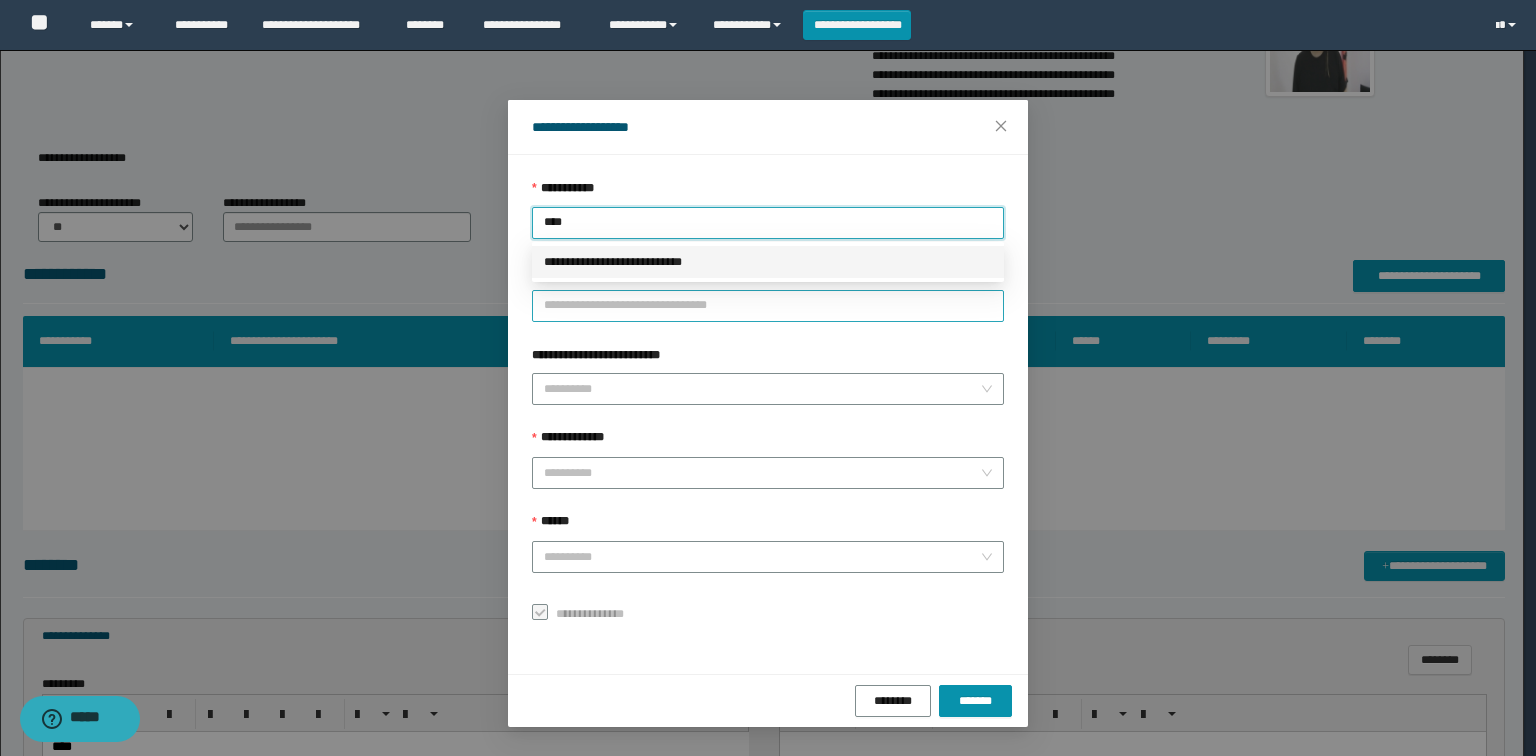 drag, startPoint x: 660, startPoint y: 265, endPoint x: 641, endPoint y: 296, distance: 36.359318 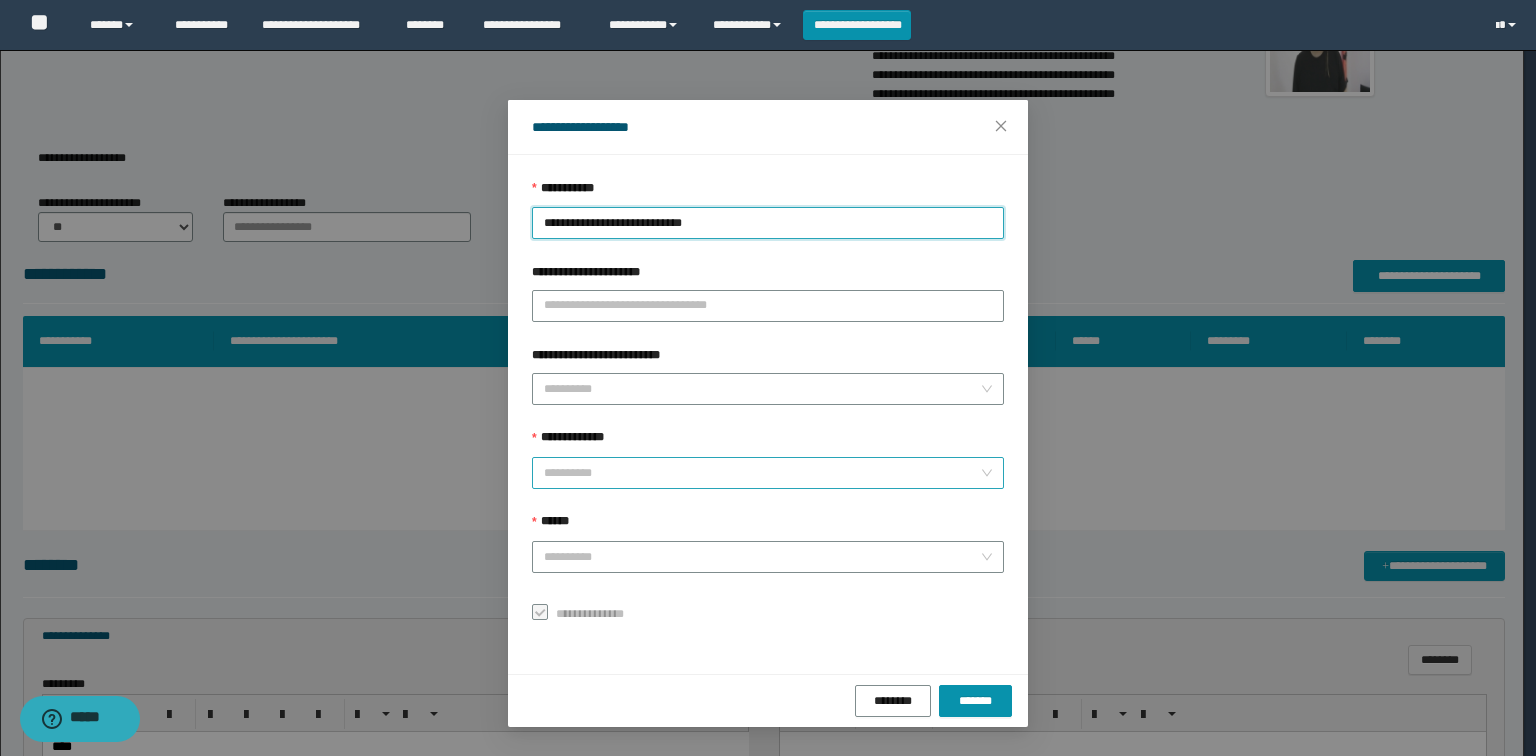 click on "**********" at bounding box center [762, 473] 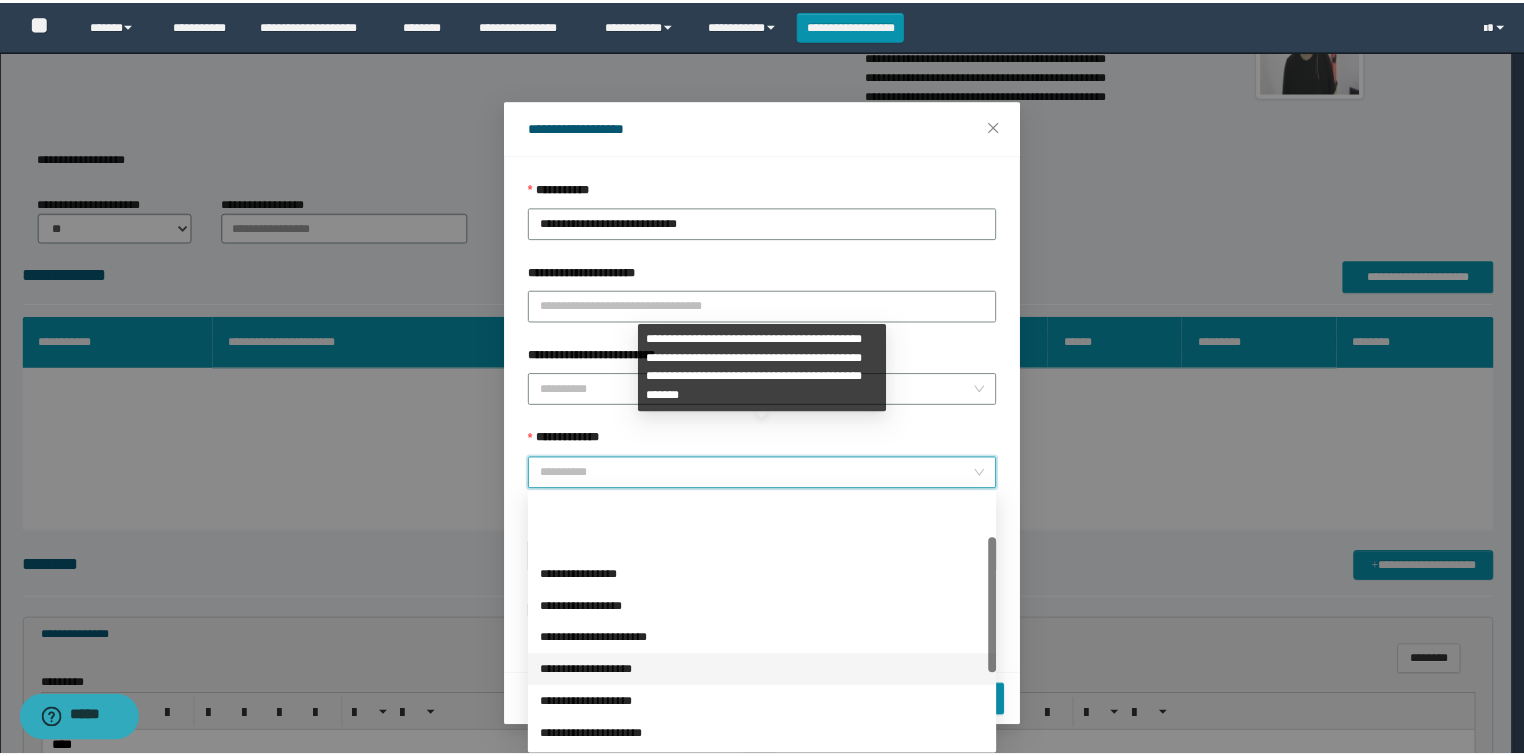 scroll, scrollTop: 224, scrollLeft: 0, axis: vertical 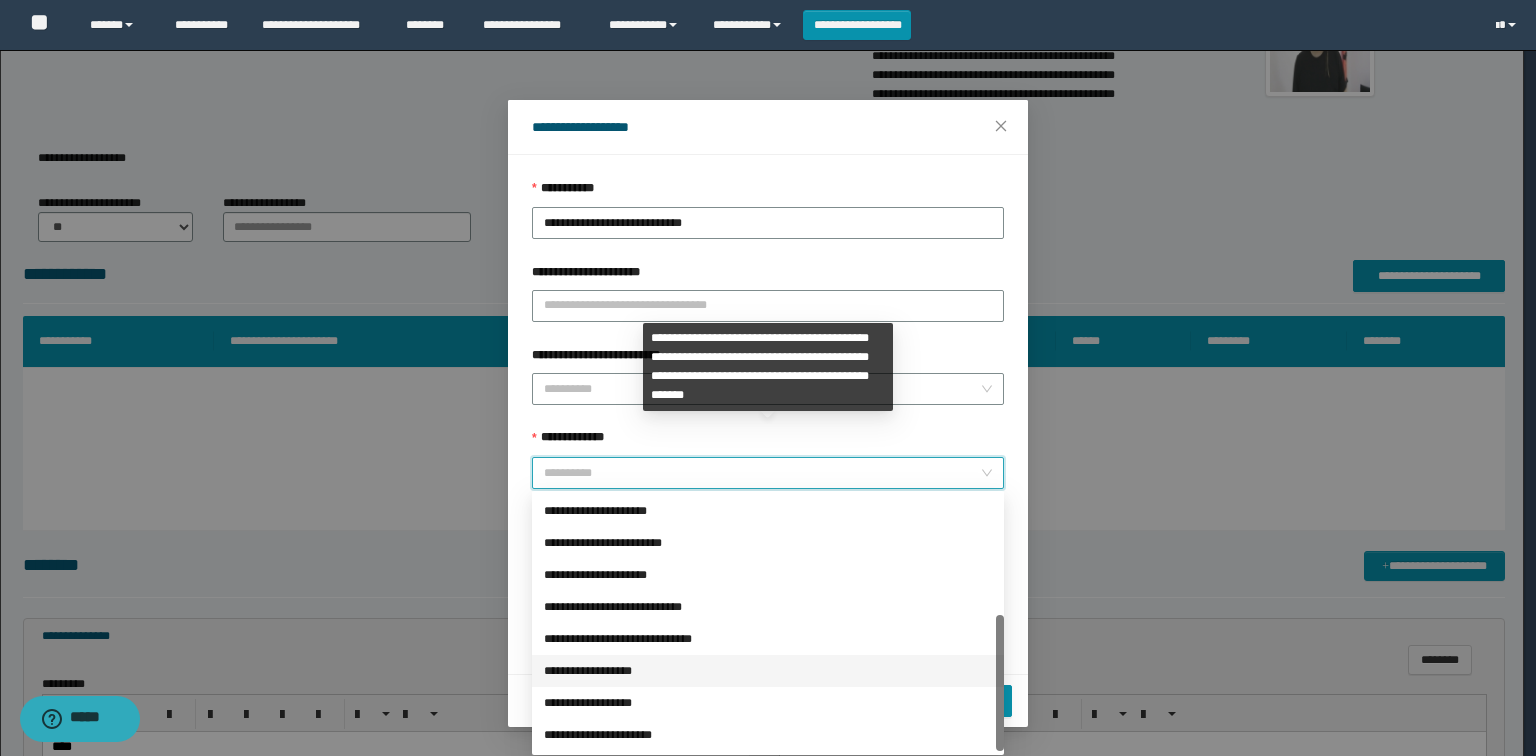 click on "**********" at bounding box center [768, 671] 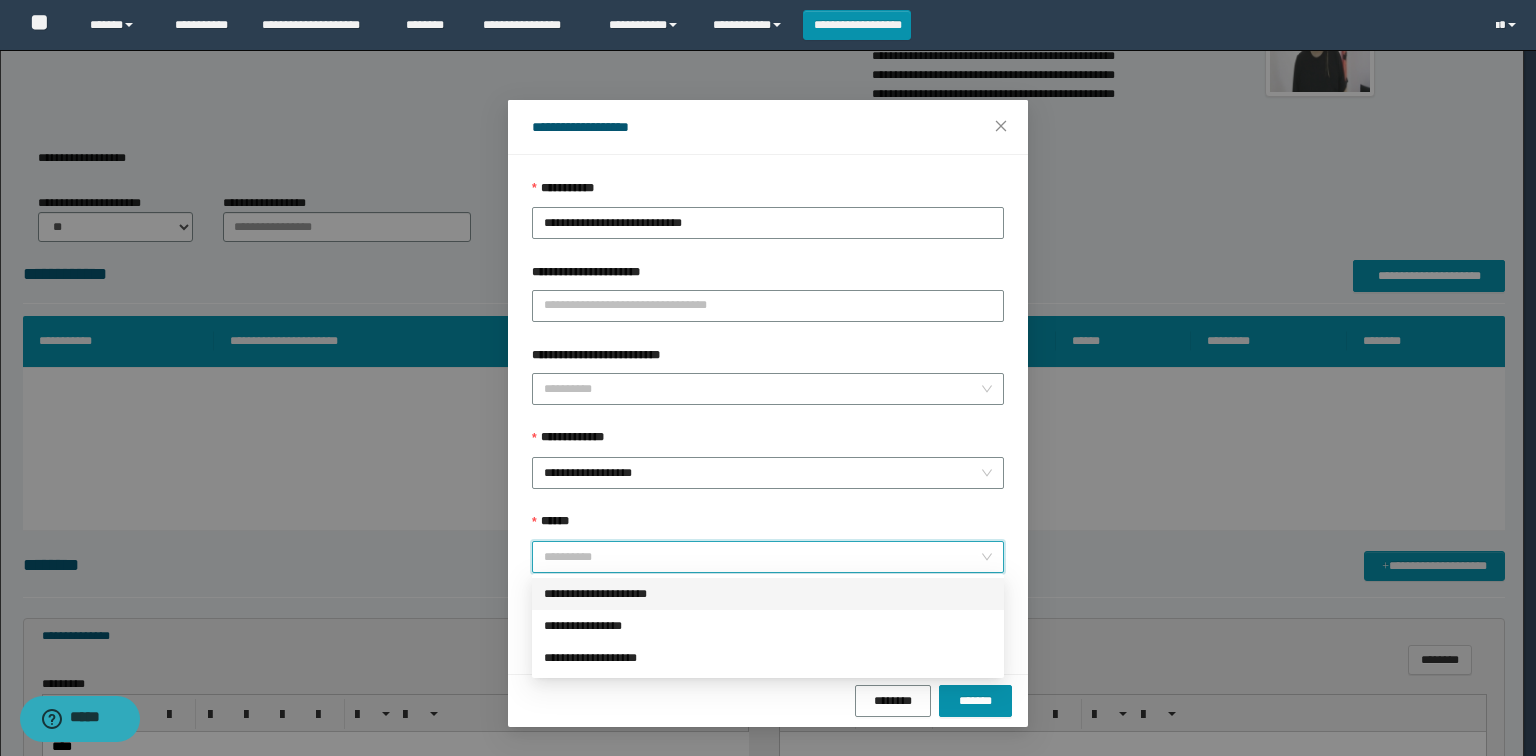 click on "******" at bounding box center (762, 557) 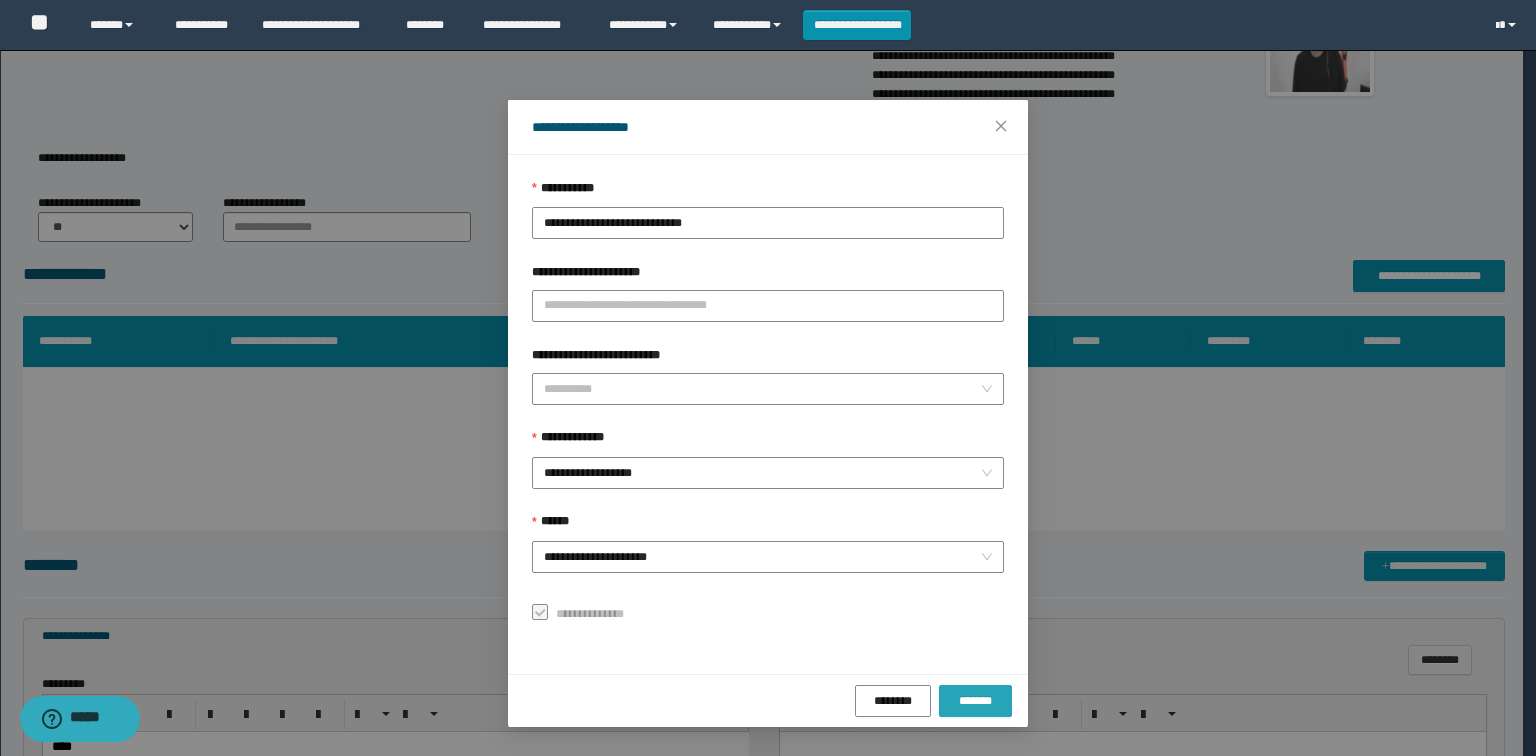 click on "*******" at bounding box center [975, 701] 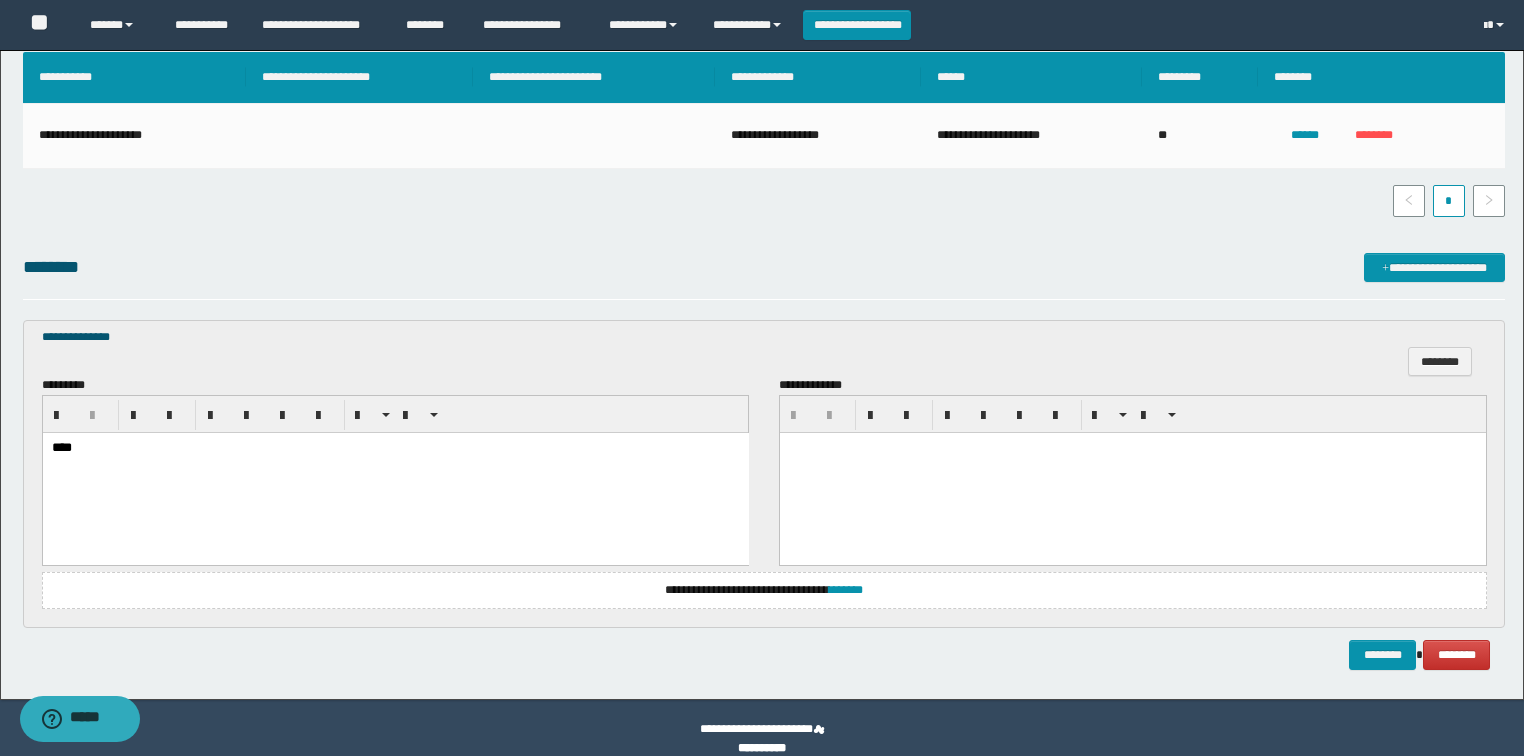 scroll, scrollTop: 490, scrollLeft: 0, axis: vertical 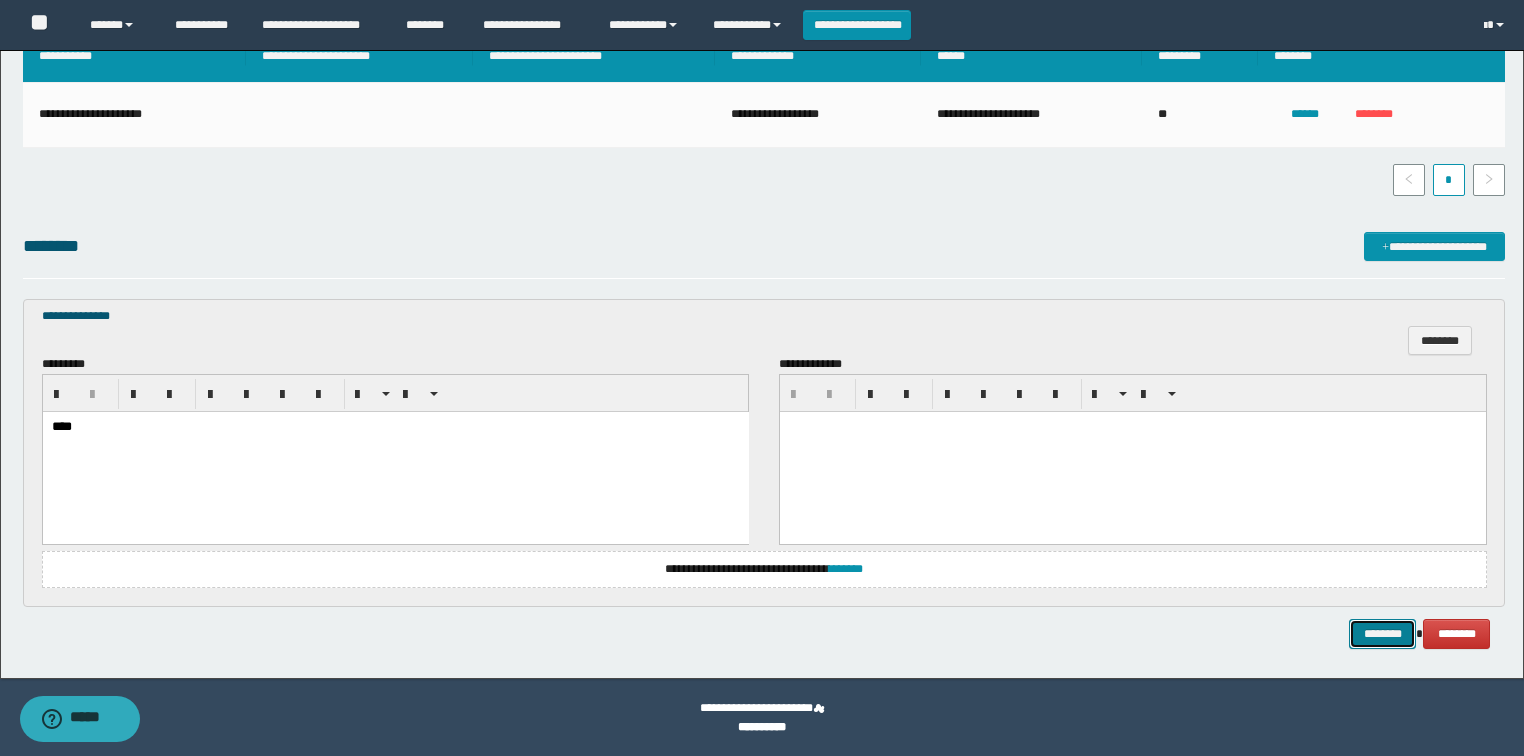 click on "********" at bounding box center (1382, 634) 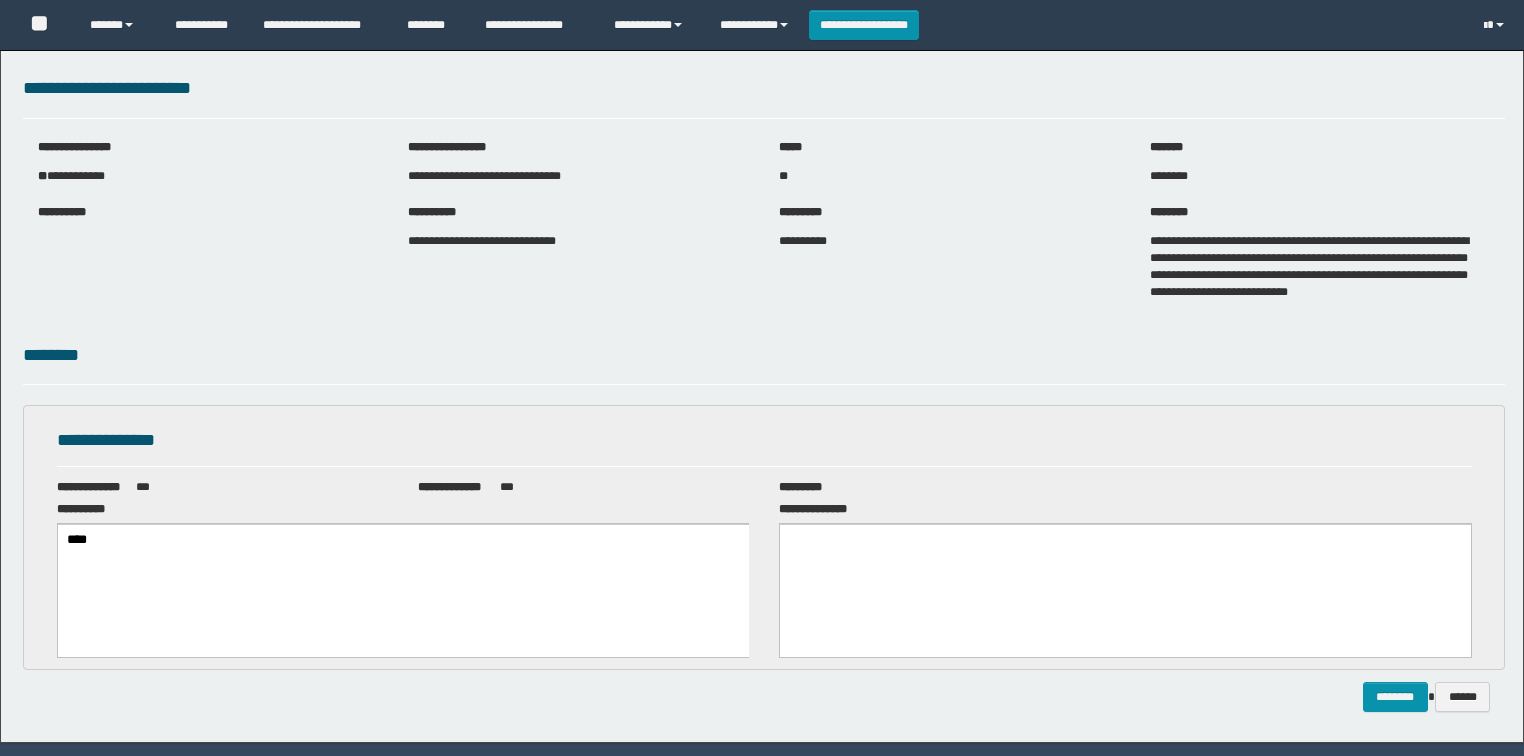 scroll, scrollTop: 0, scrollLeft: 0, axis: both 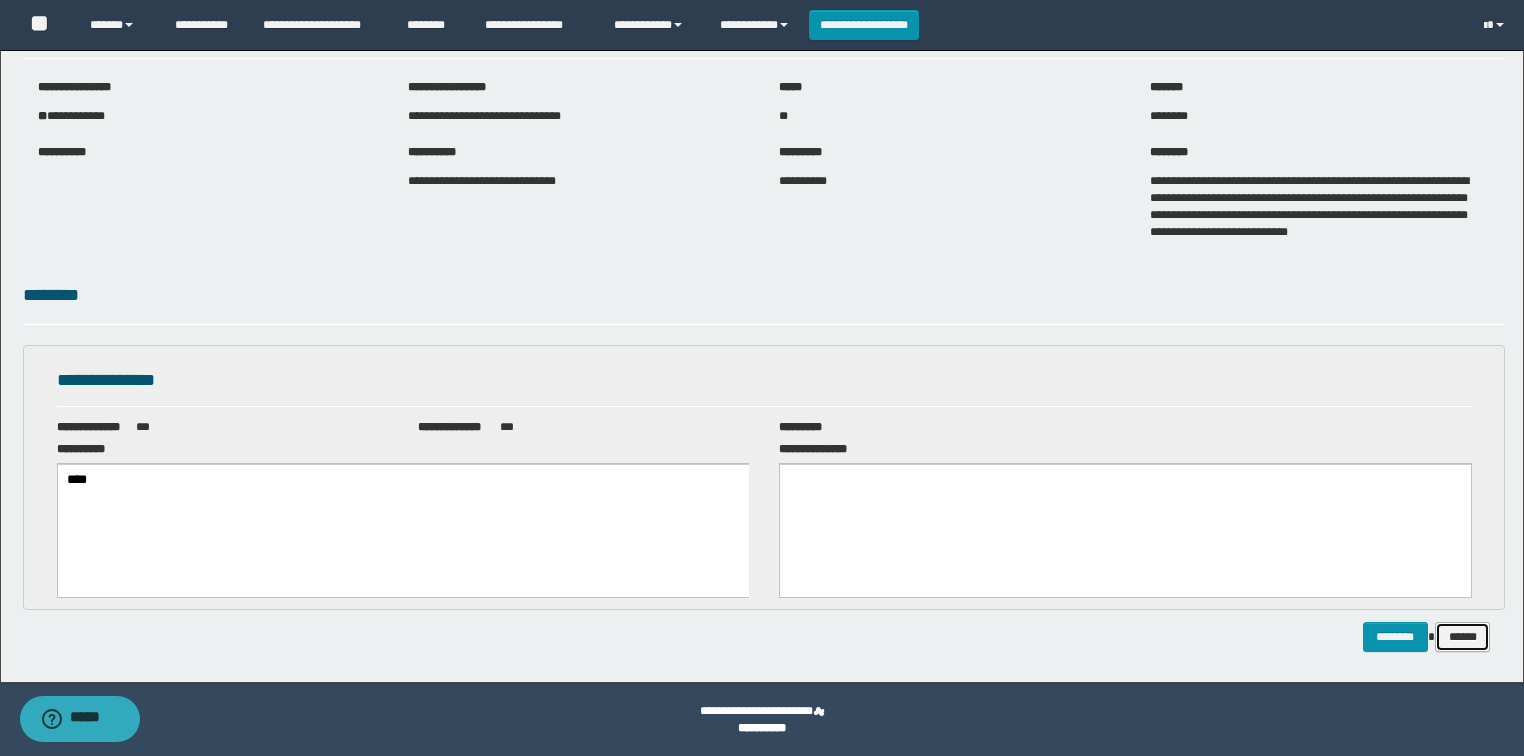 click on "******" at bounding box center (1463, 637) 